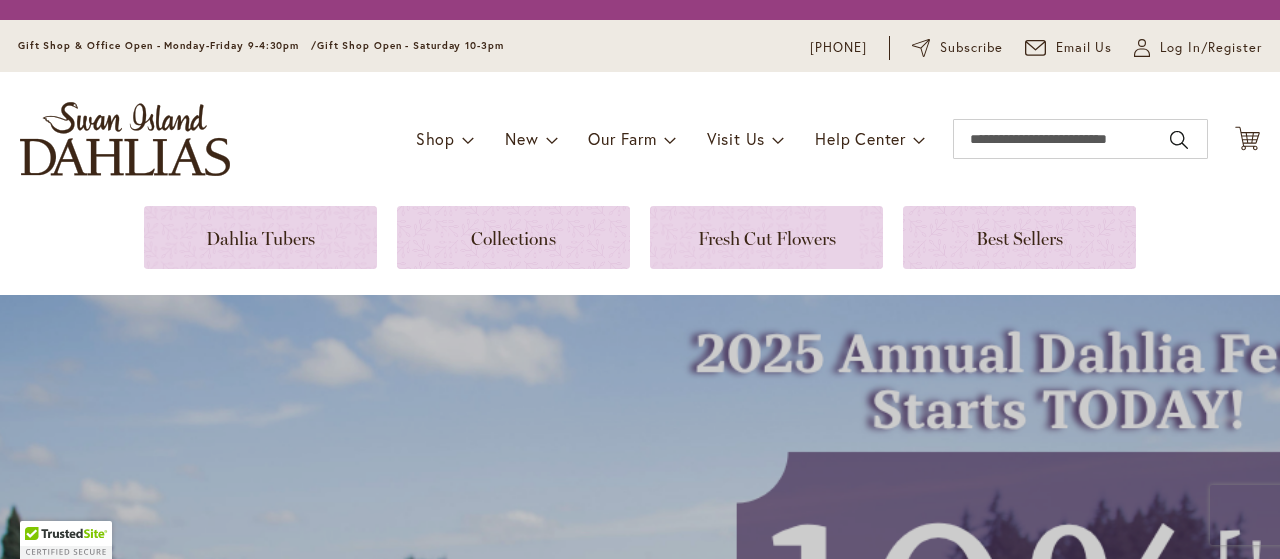 scroll, scrollTop: 0, scrollLeft: 0, axis: both 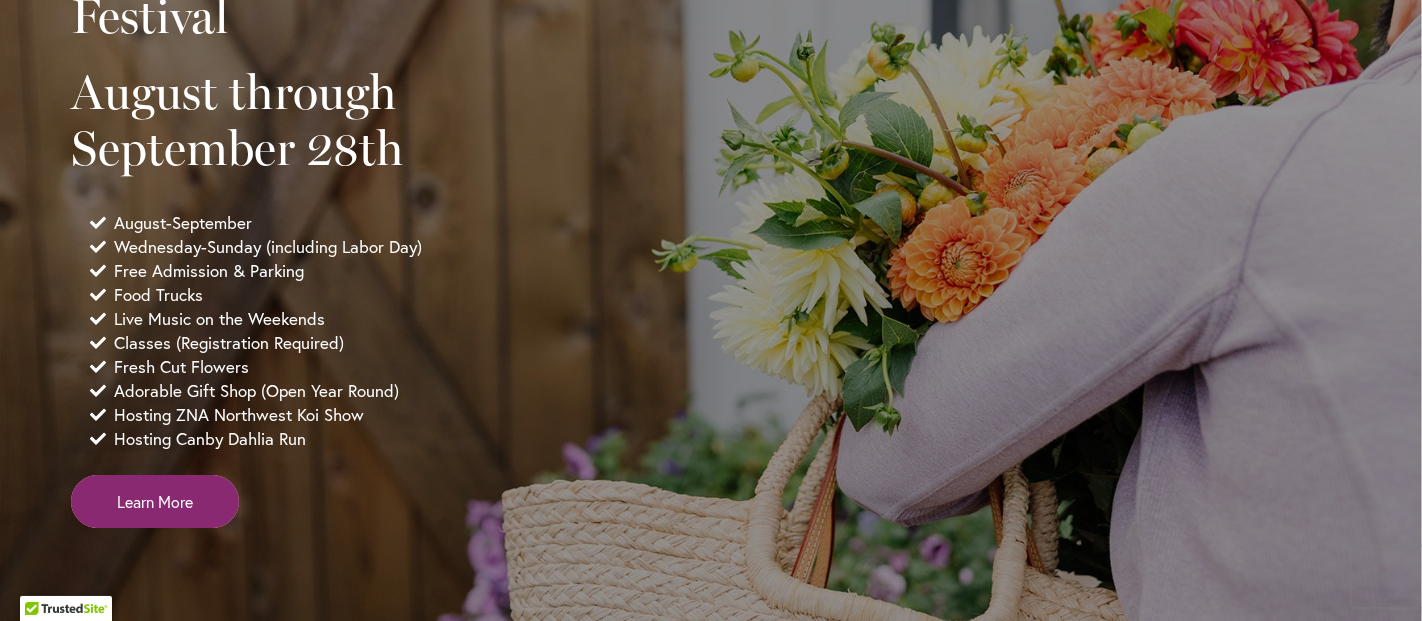 click on "Learn More" at bounding box center [155, 501] 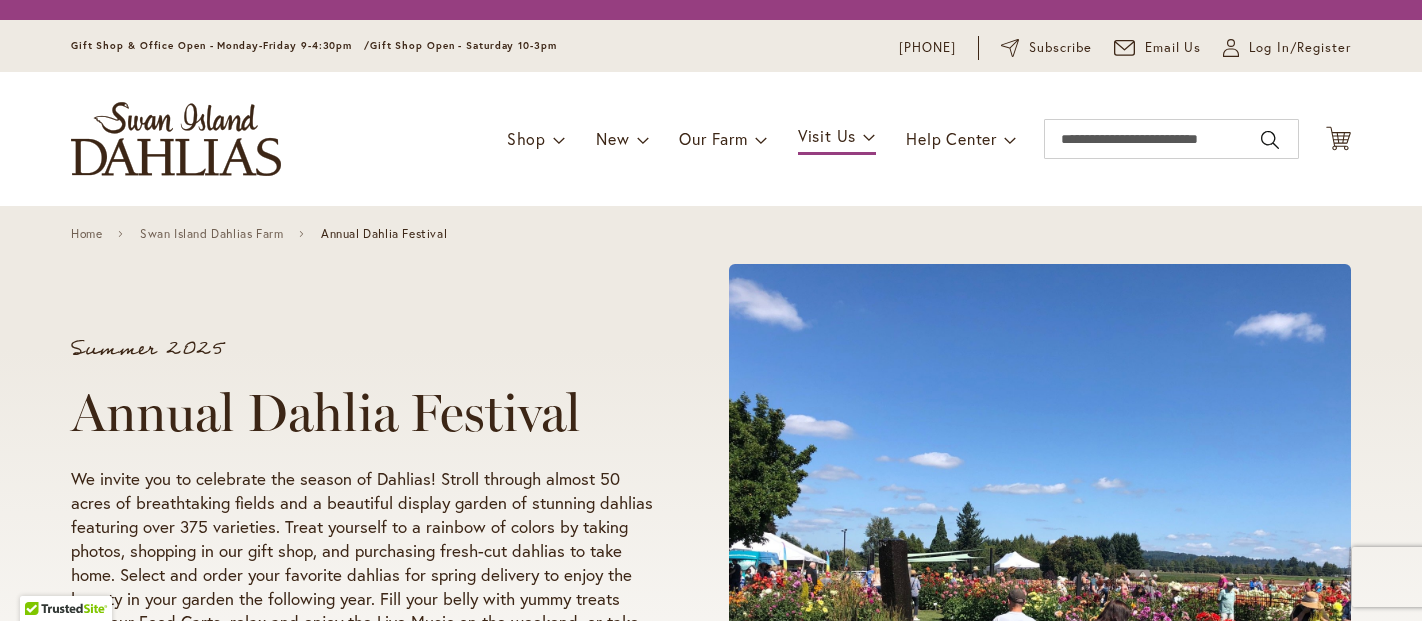 scroll, scrollTop: 0, scrollLeft: 0, axis: both 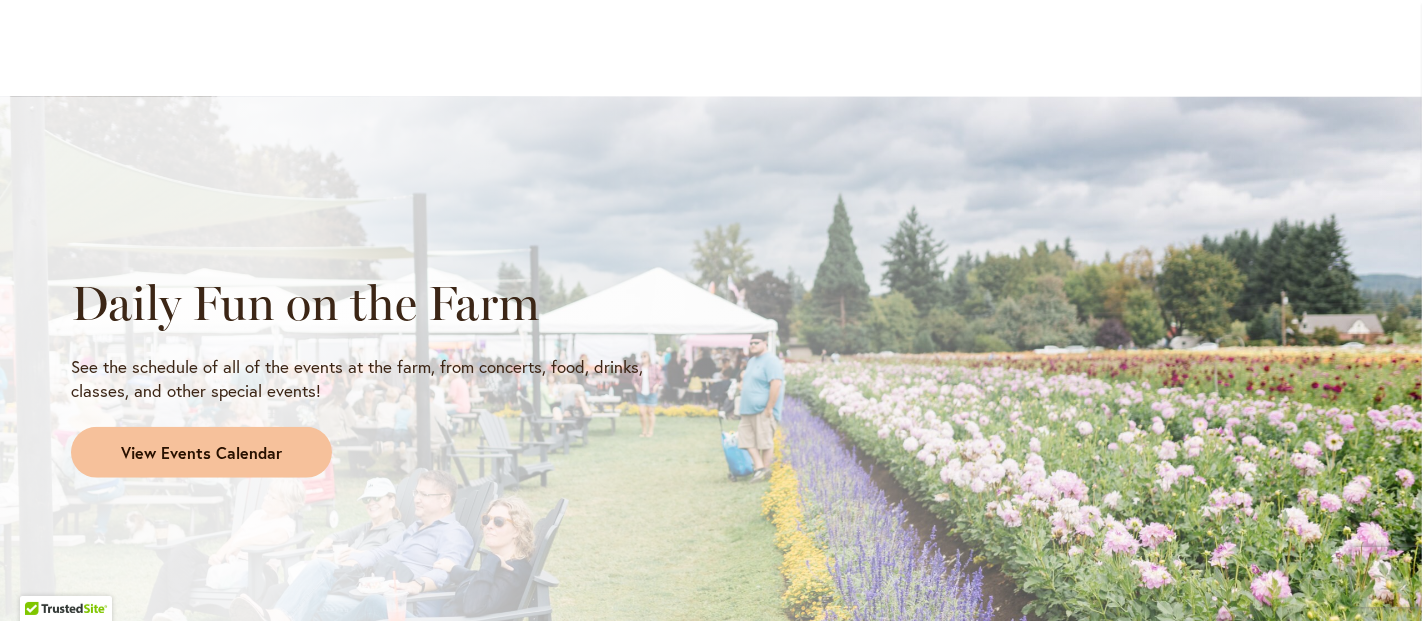 click on "View Events Calendar" at bounding box center (201, 453) 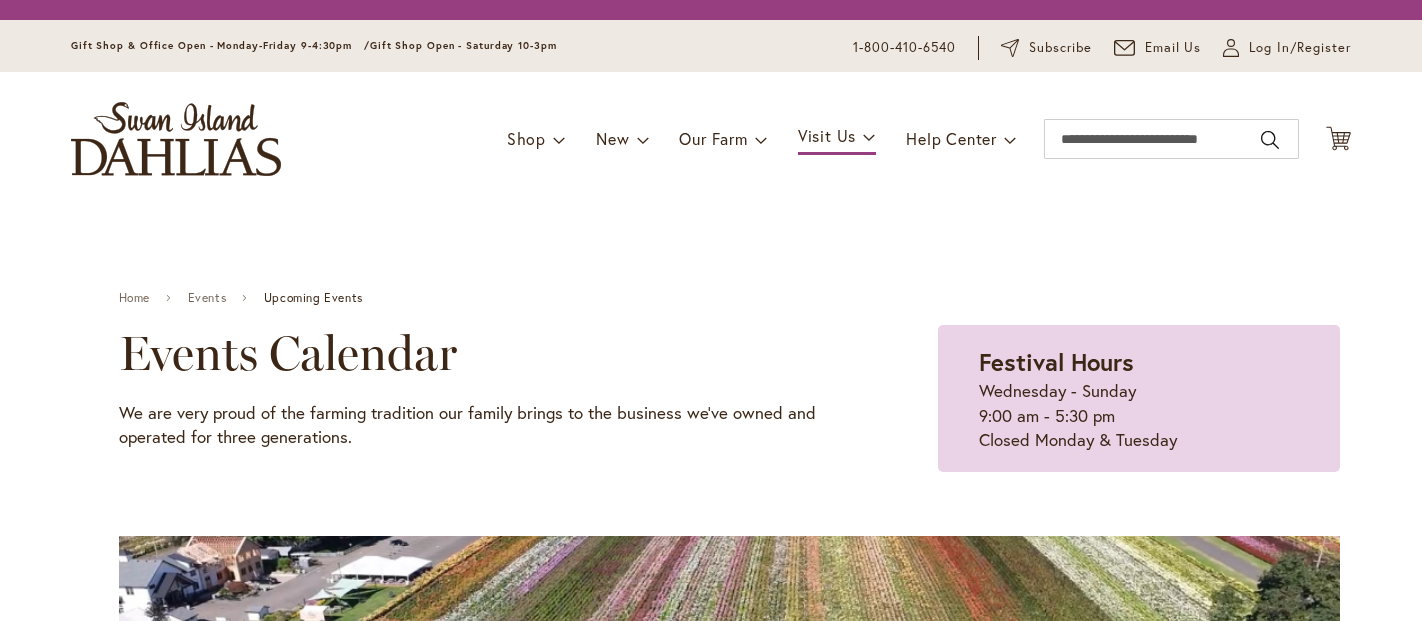 scroll, scrollTop: 0, scrollLeft: 0, axis: both 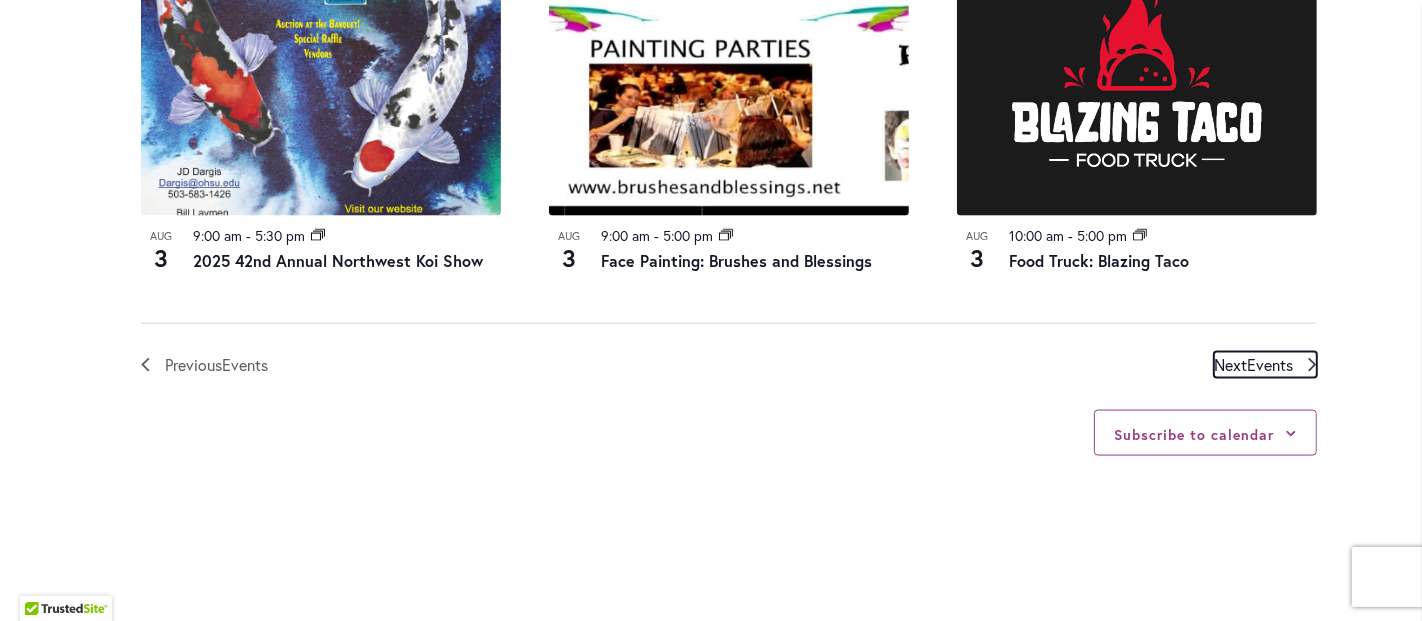 click on "Events" at bounding box center (1270, 364) 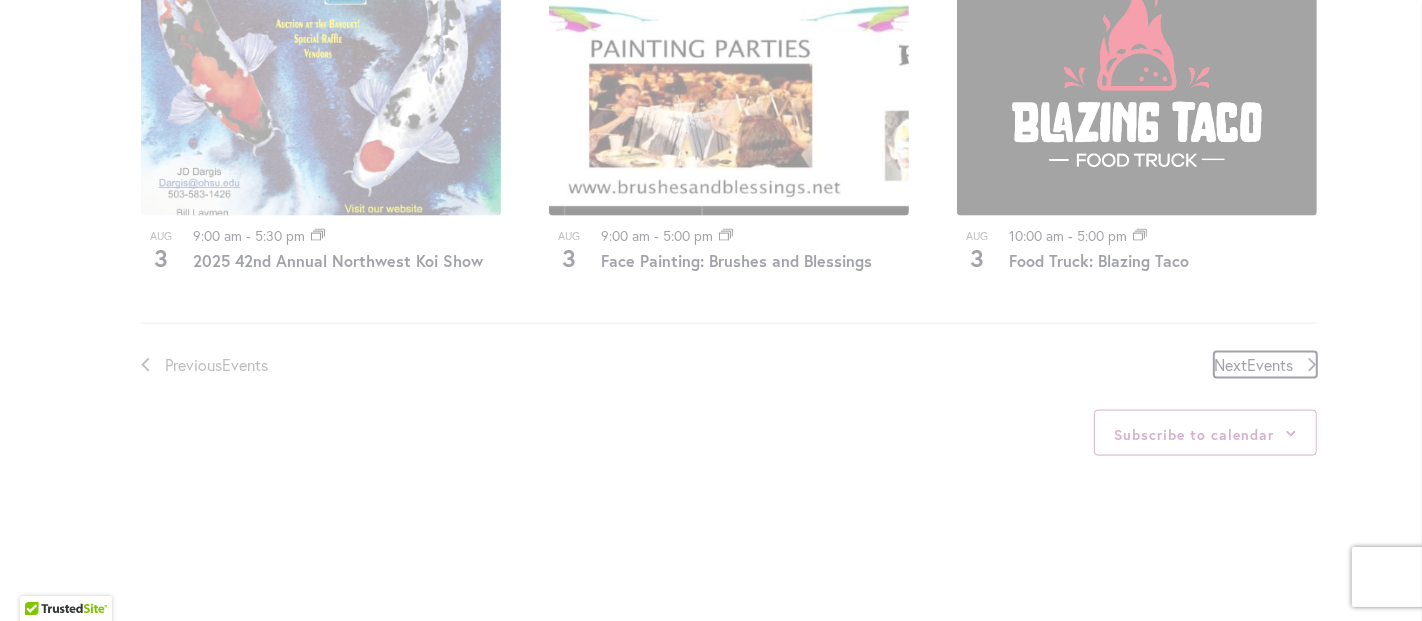 scroll, scrollTop: 986, scrollLeft: 0, axis: vertical 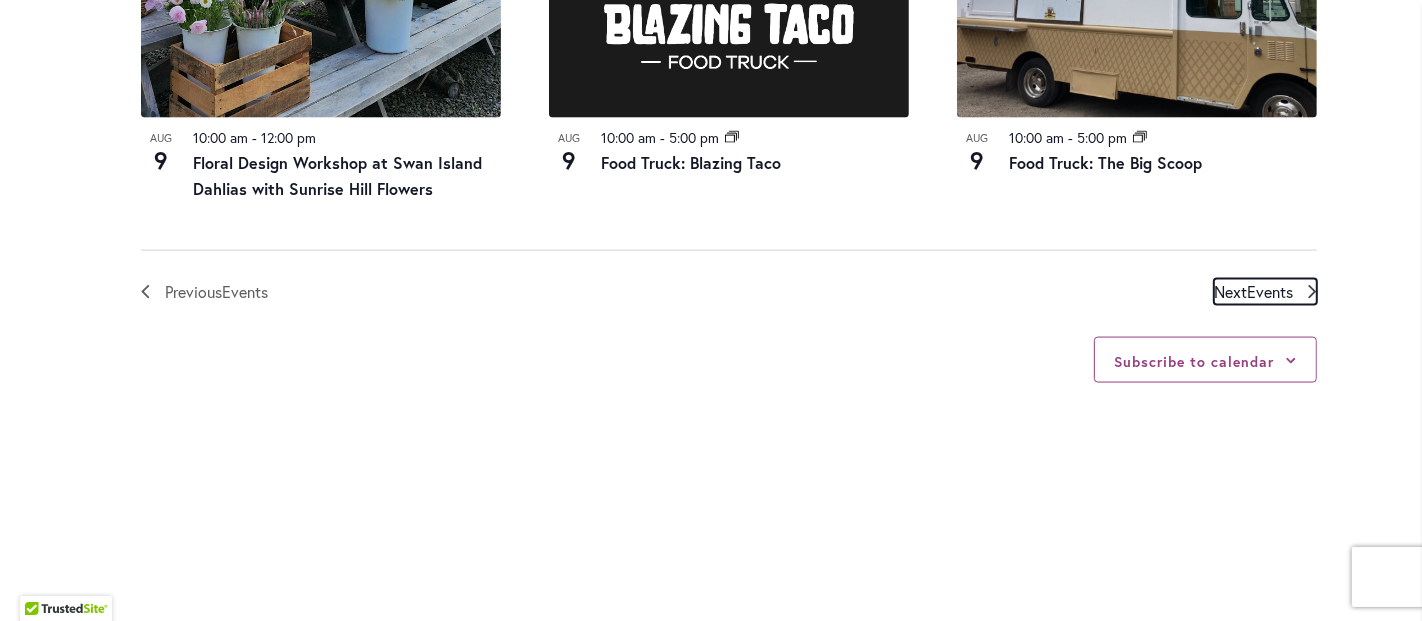 click on "Events" at bounding box center [1270, 291] 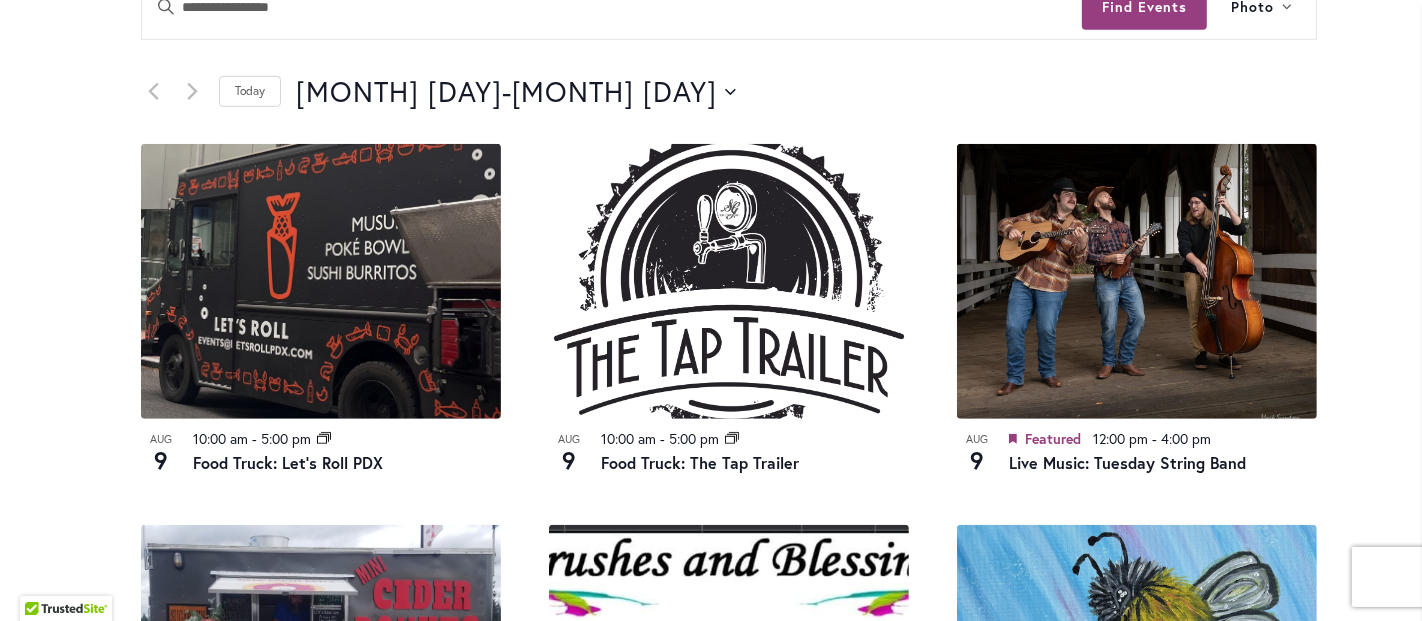 scroll, scrollTop: 1097, scrollLeft: 0, axis: vertical 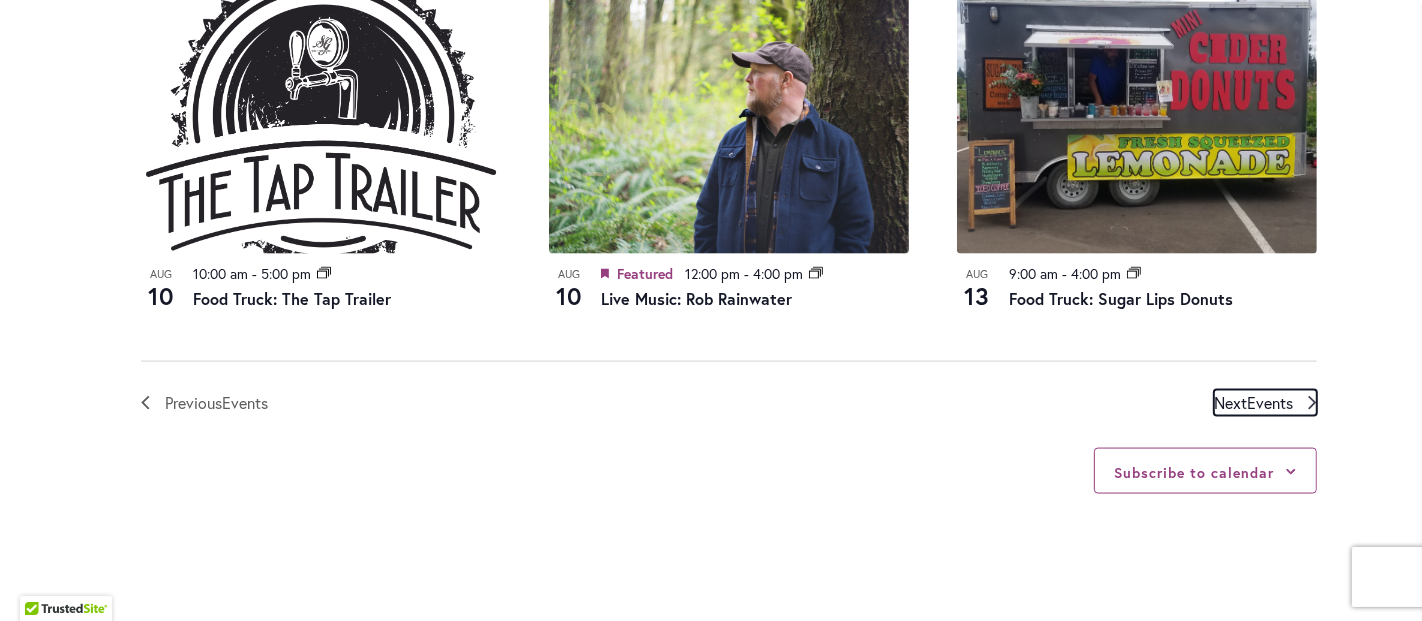 click on "Events" at bounding box center [1270, 402] 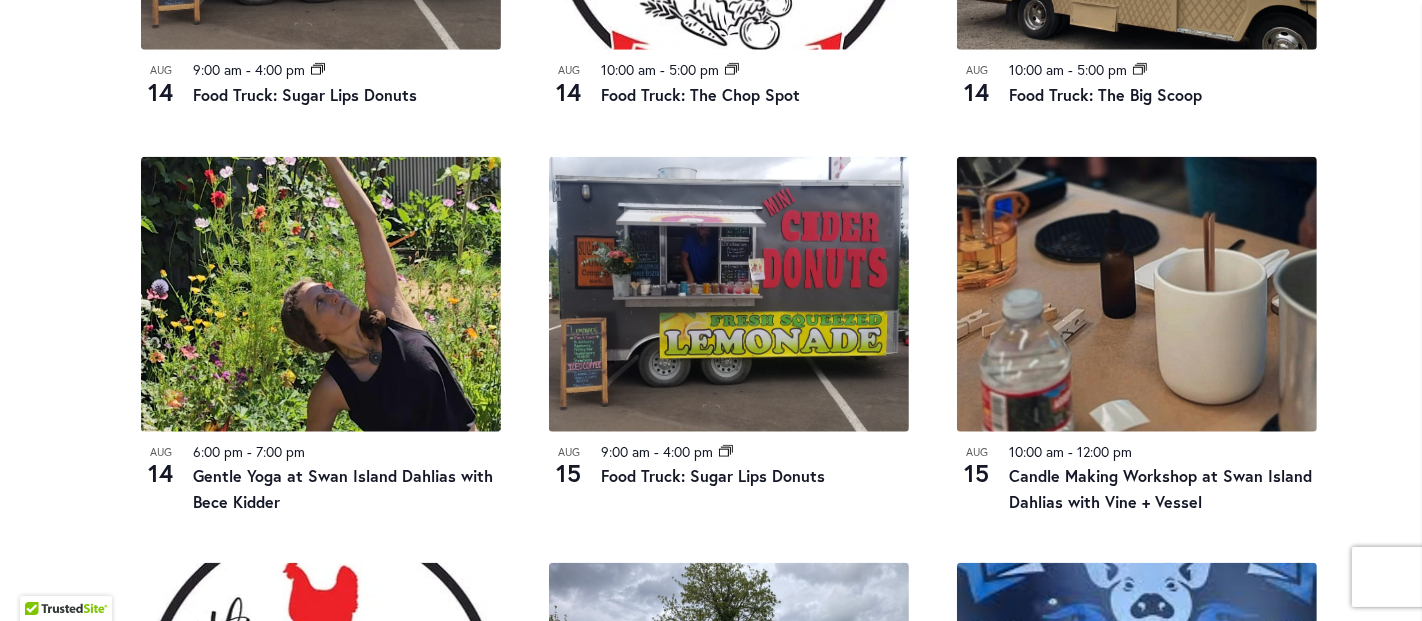 scroll, scrollTop: 1764, scrollLeft: 0, axis: vertical 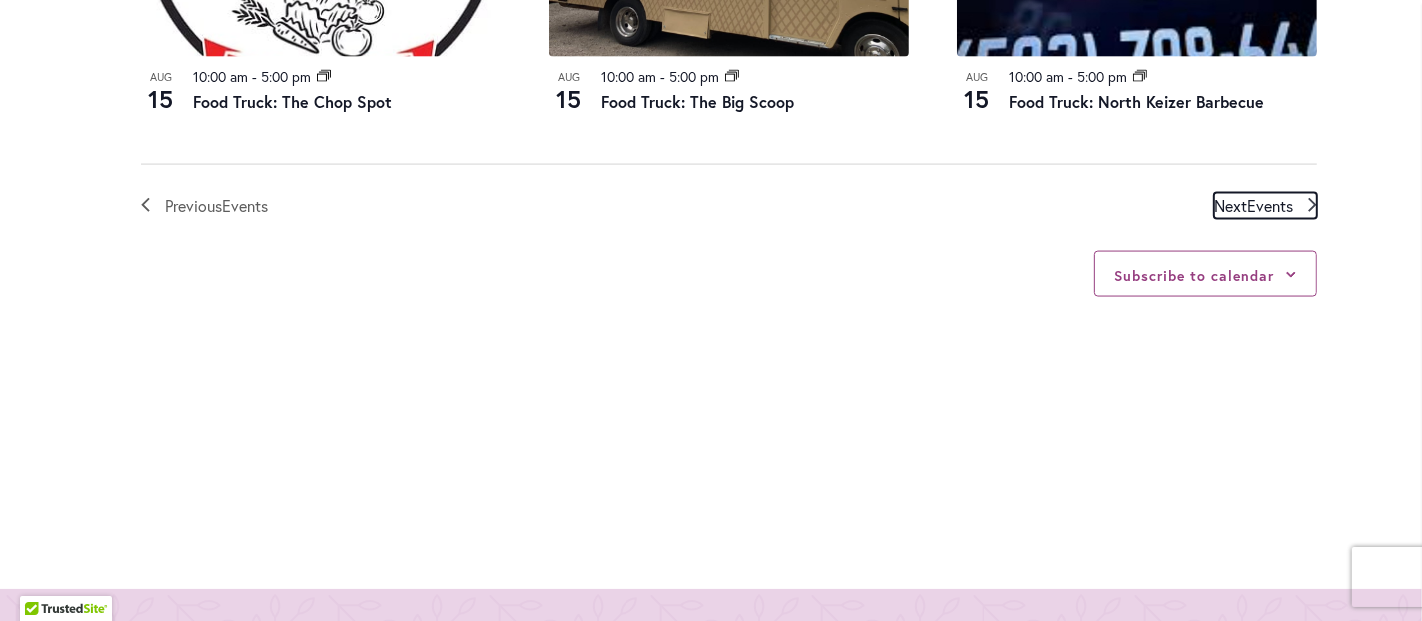 click on "Next  Events" at bounding box center (1253, 206) 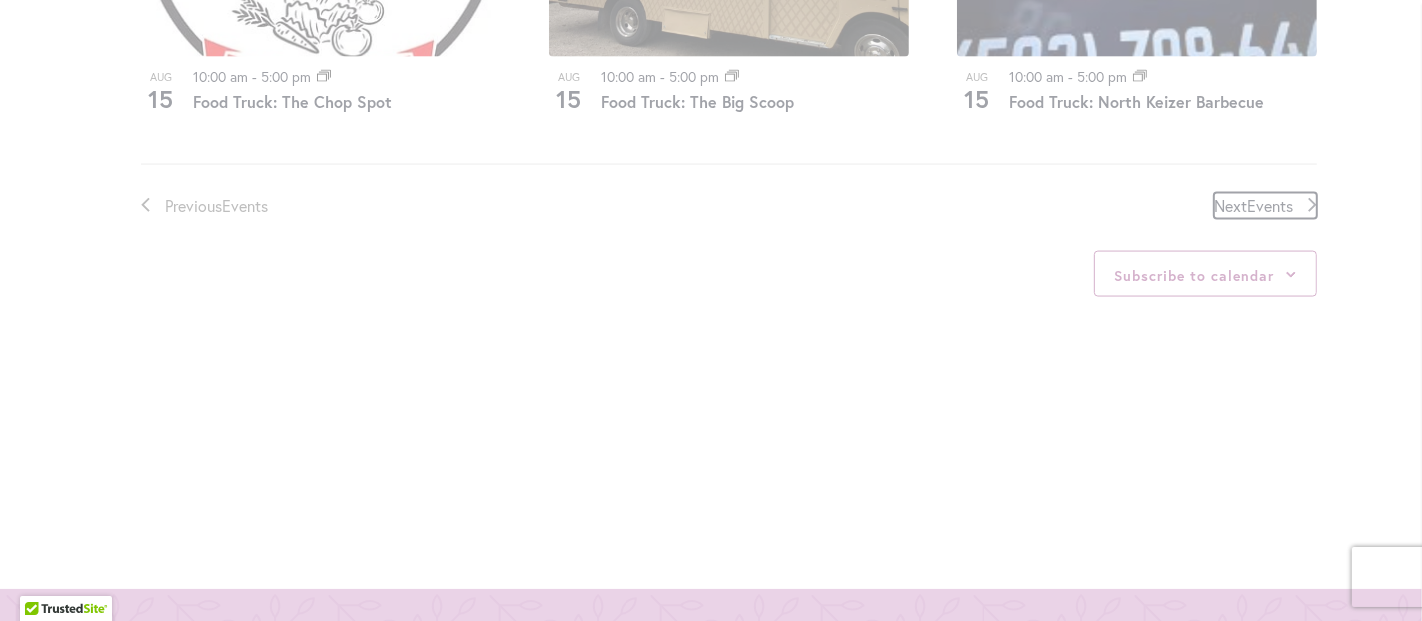 scroll, scrollTop: 986, scrollLeft: 0, axis: vertical 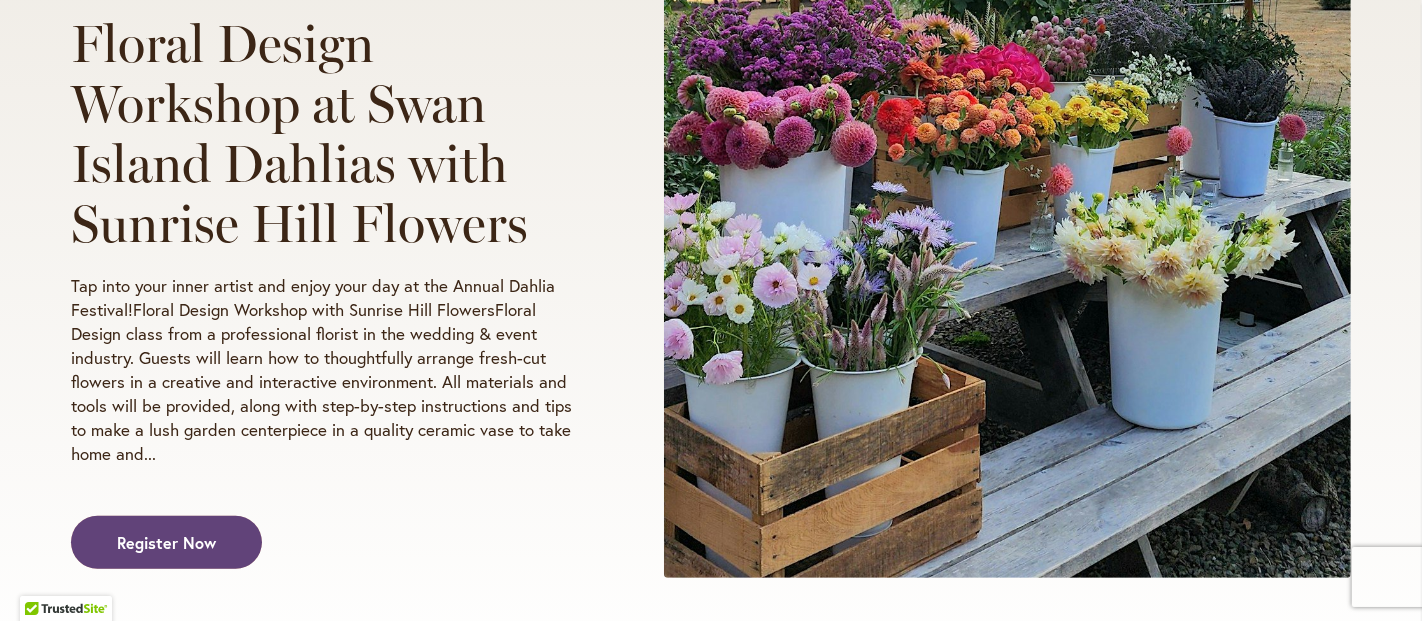 click on "Register Now" at bounding box center (166, 542) 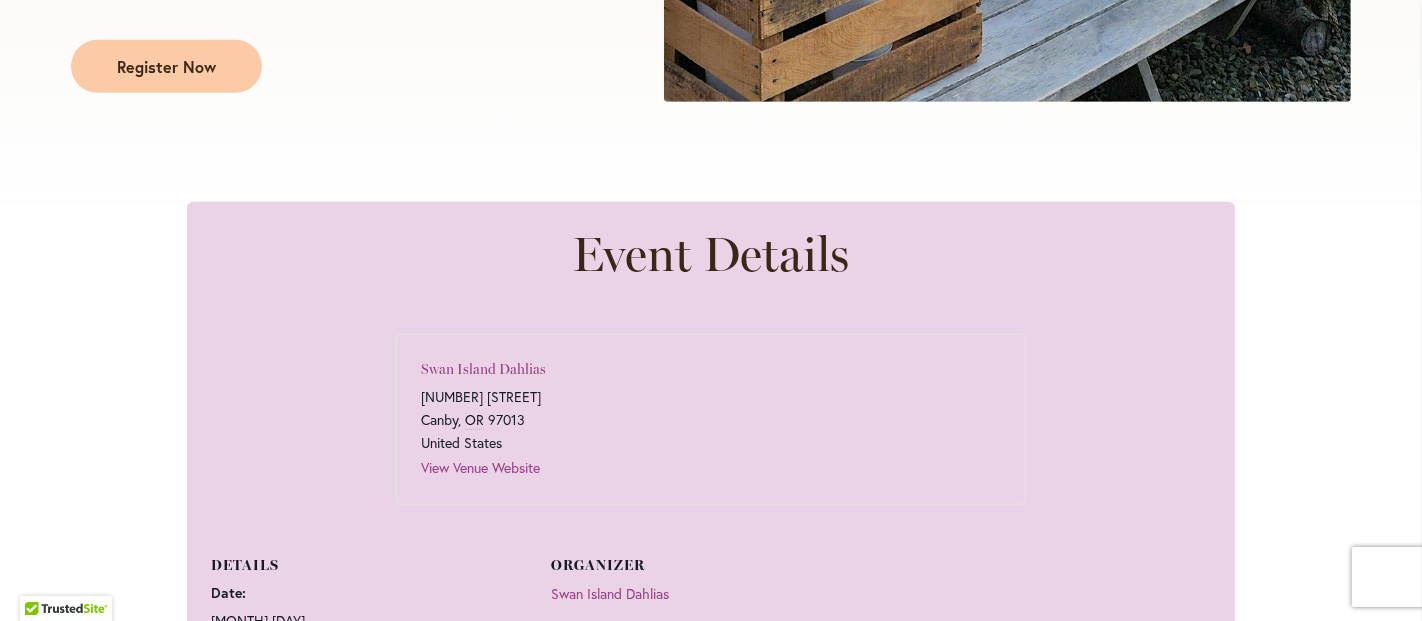 scroll, scrollTop: 1000, scrollLeft: 0, axis: vertical 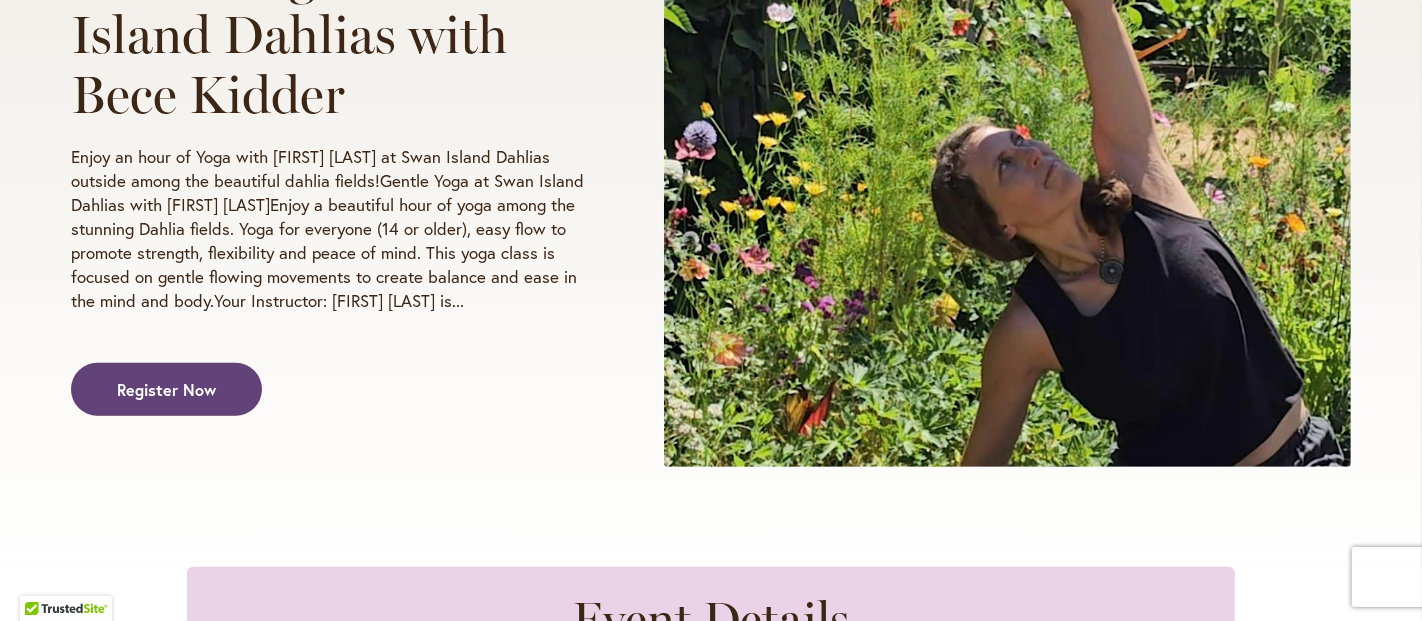 click on "Register Now" at bounding box center (166, 389) 